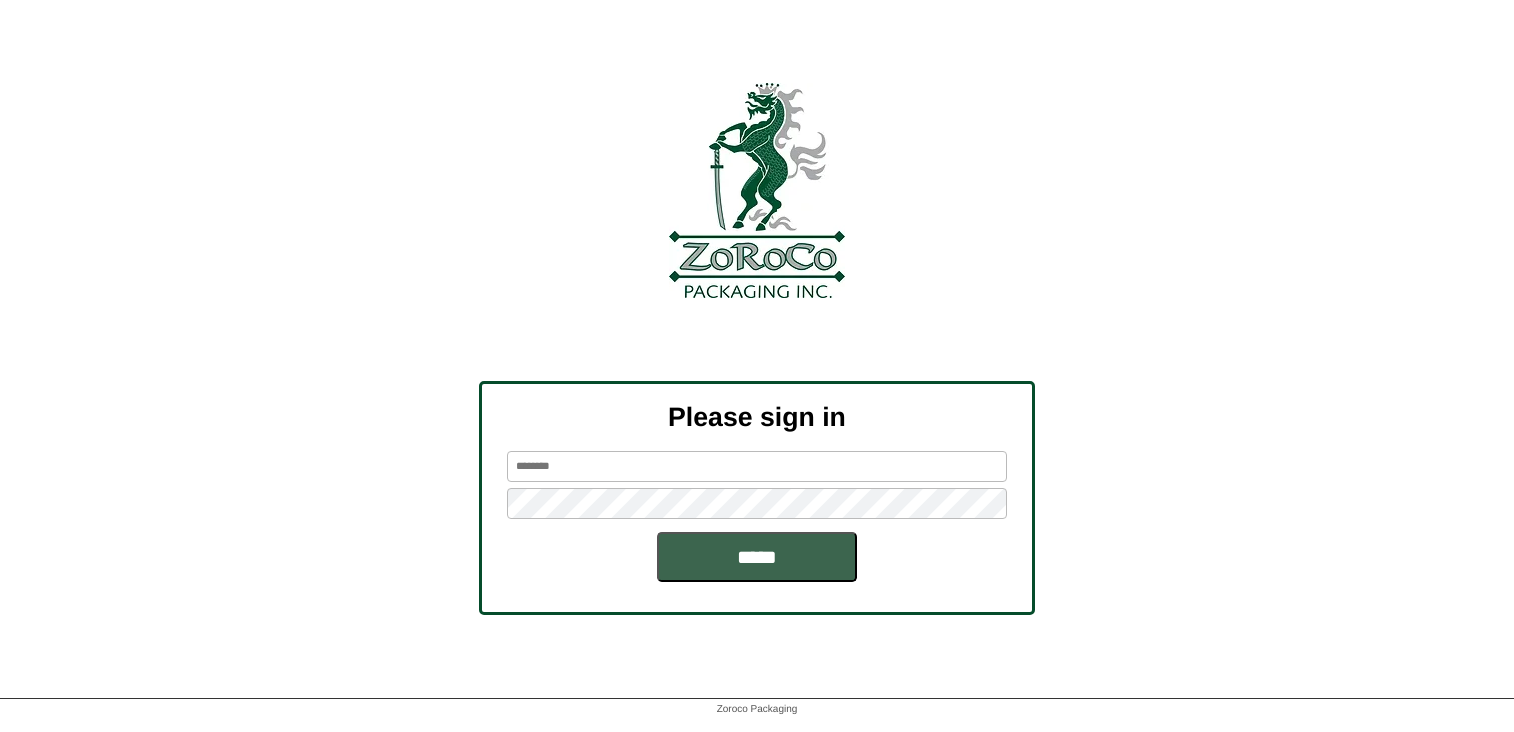 scroll, scrollTop: 0, scrollLeft: 0, axis: both 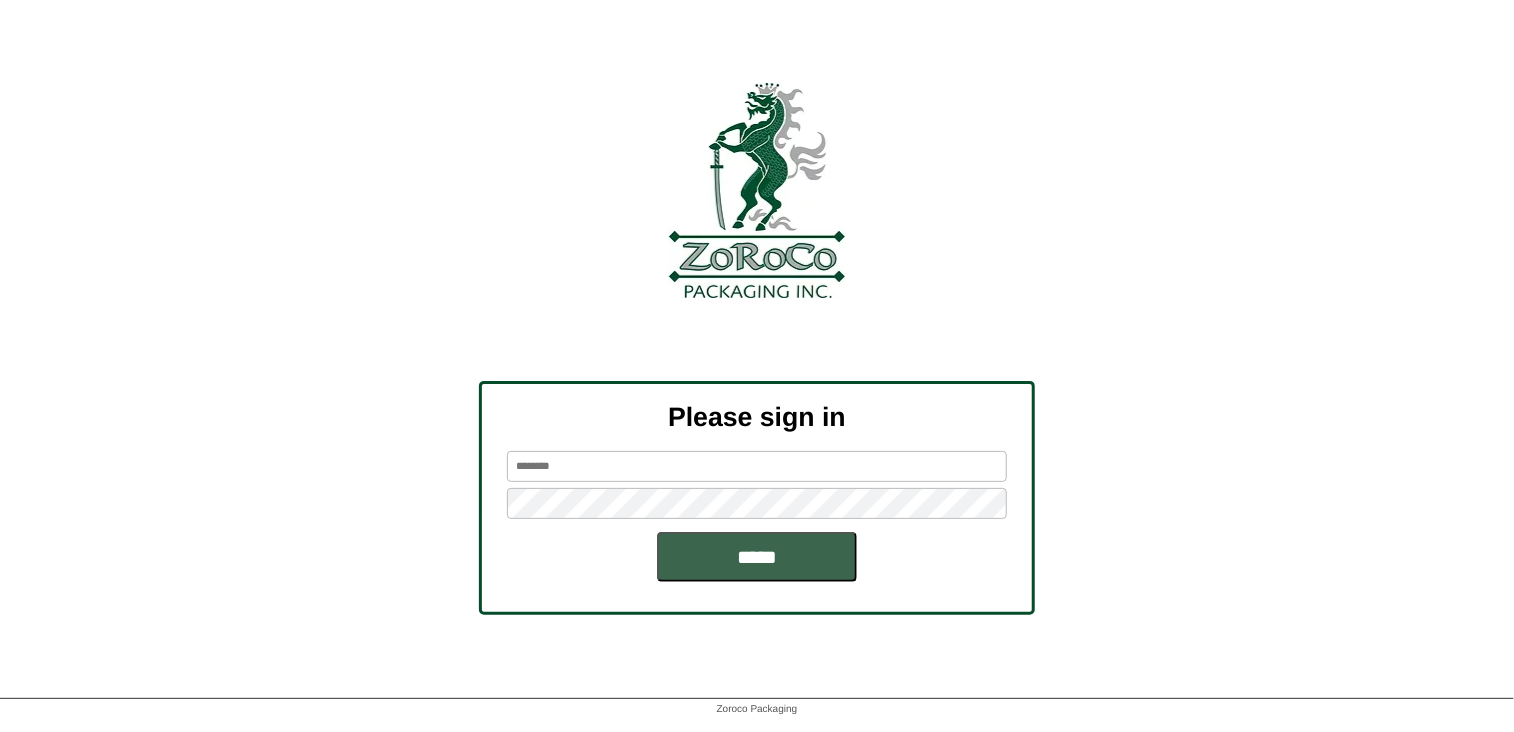 click at bounding box center [757, 466] 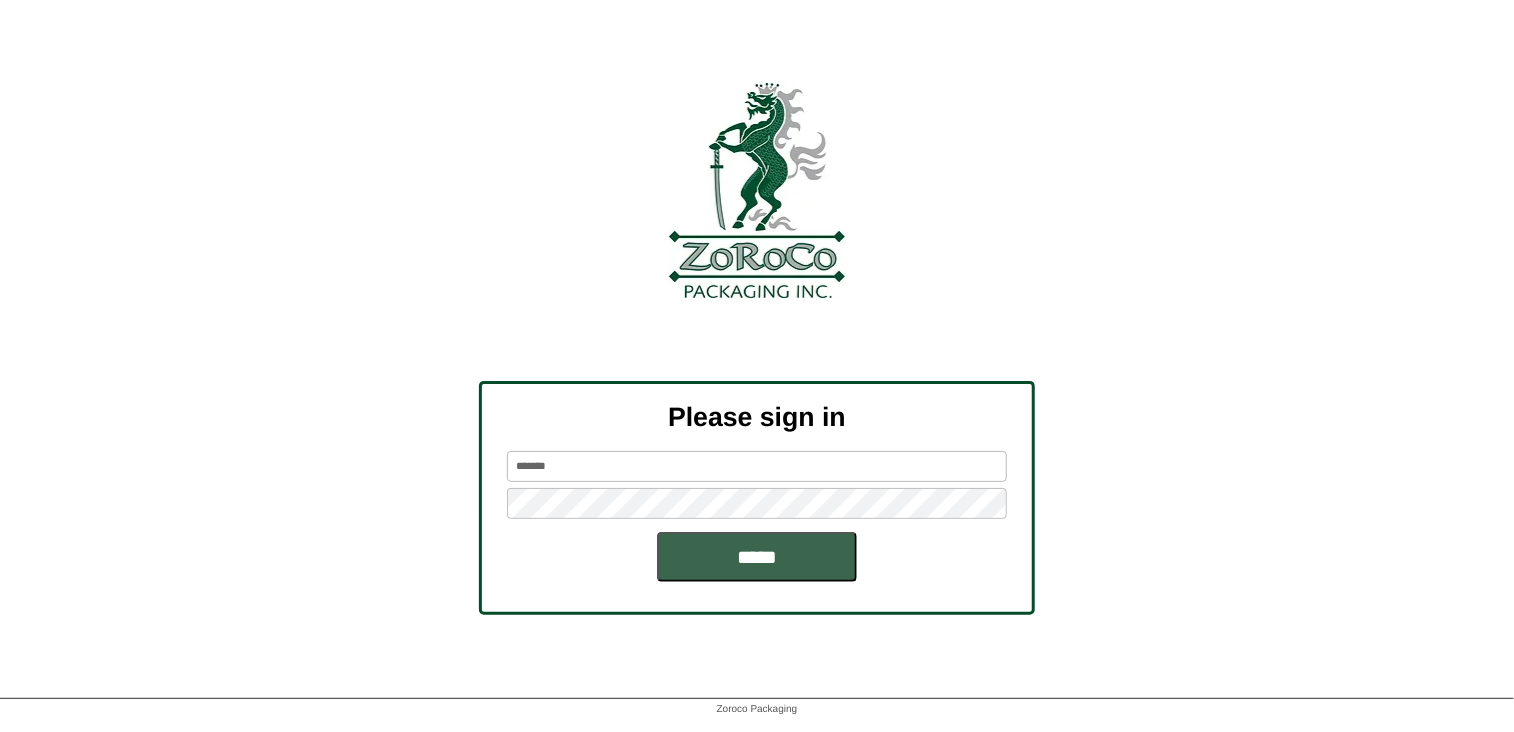 type on "*******" 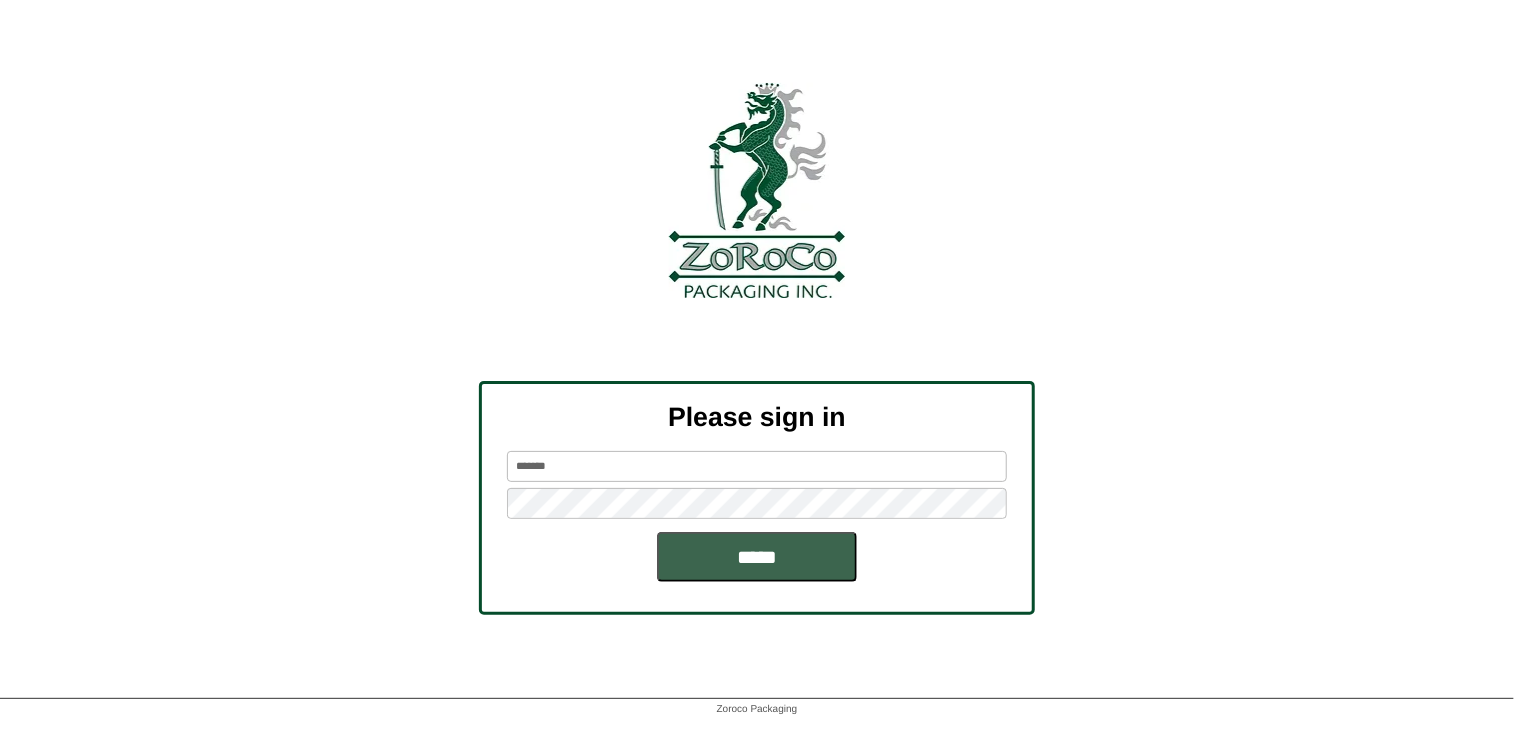 click on "*****" at bounding box center (757, 557) 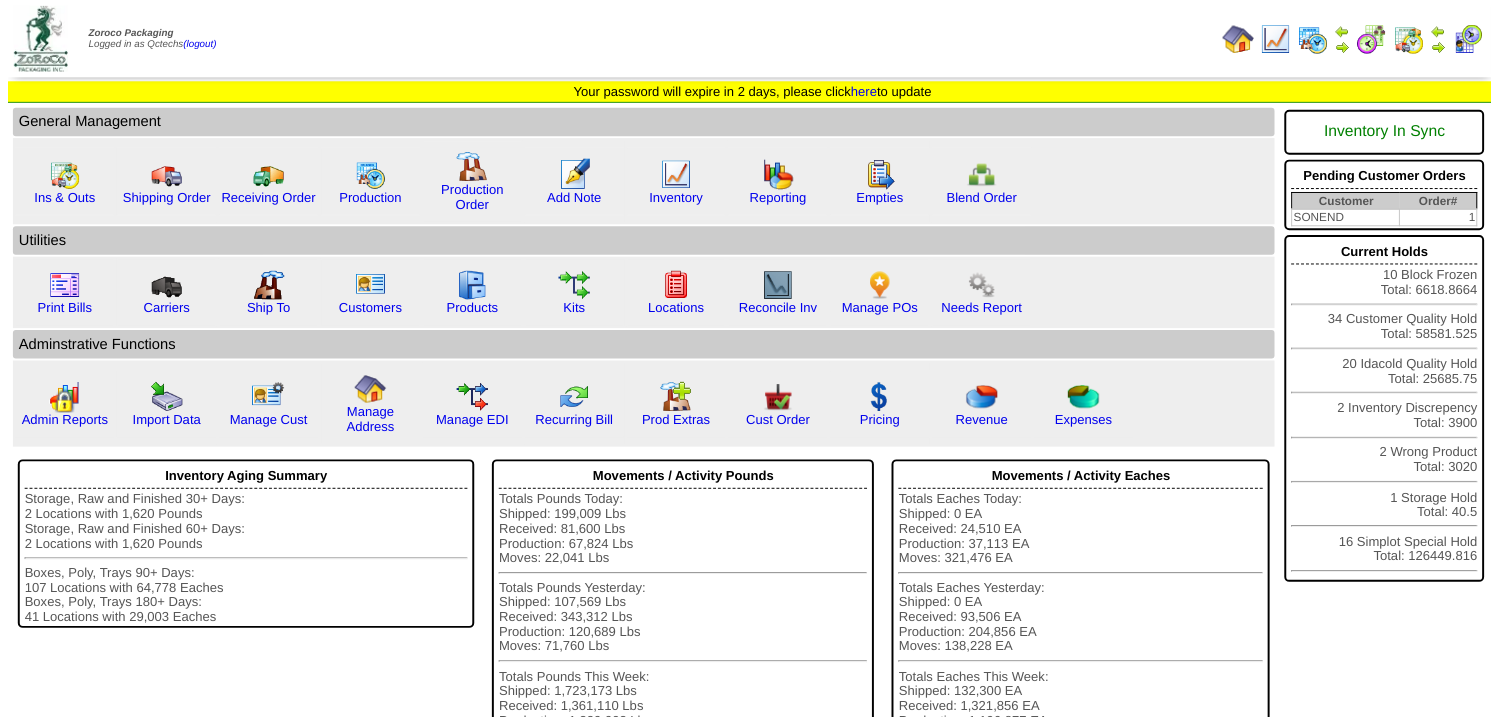 scroll, scrollTop: 0, scrollLeft: 0, axis: both 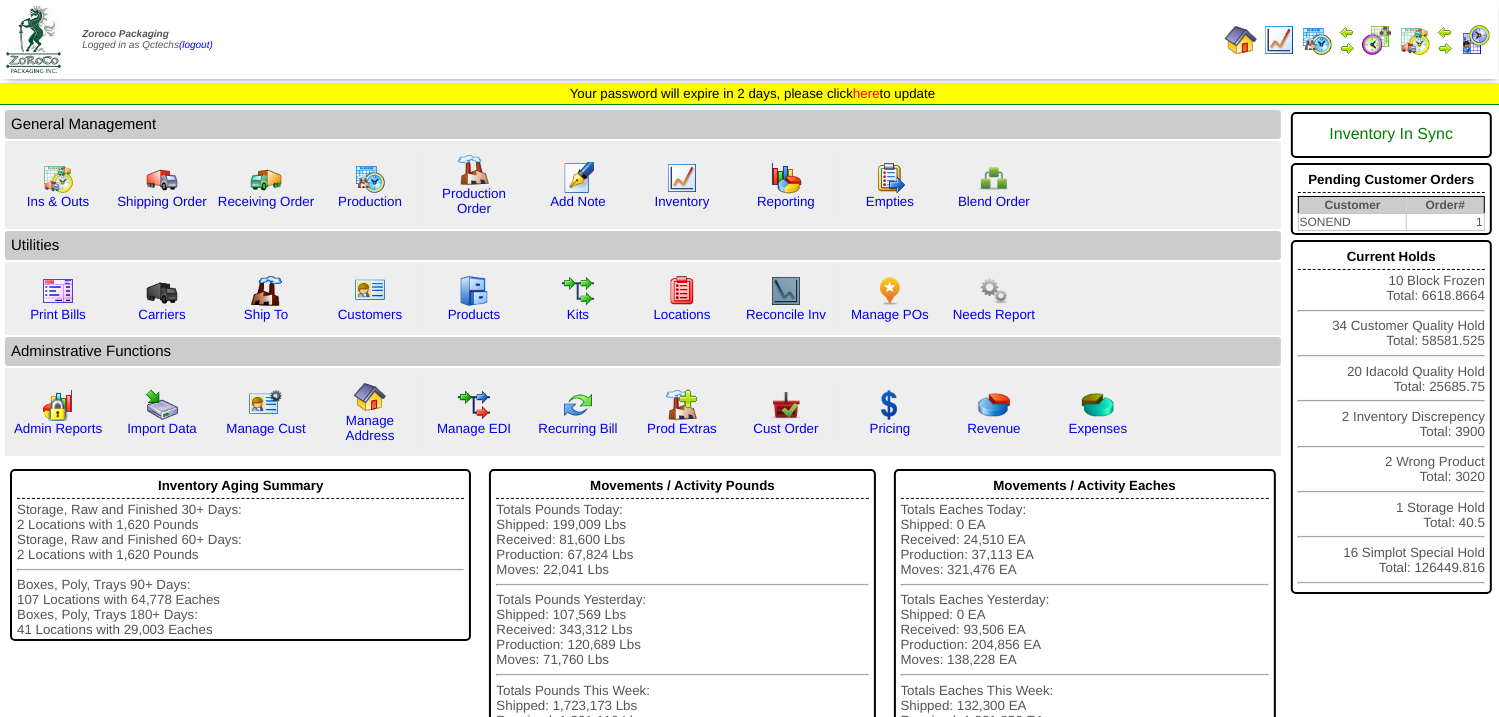 click on "here" at bounding box center (866, 93) 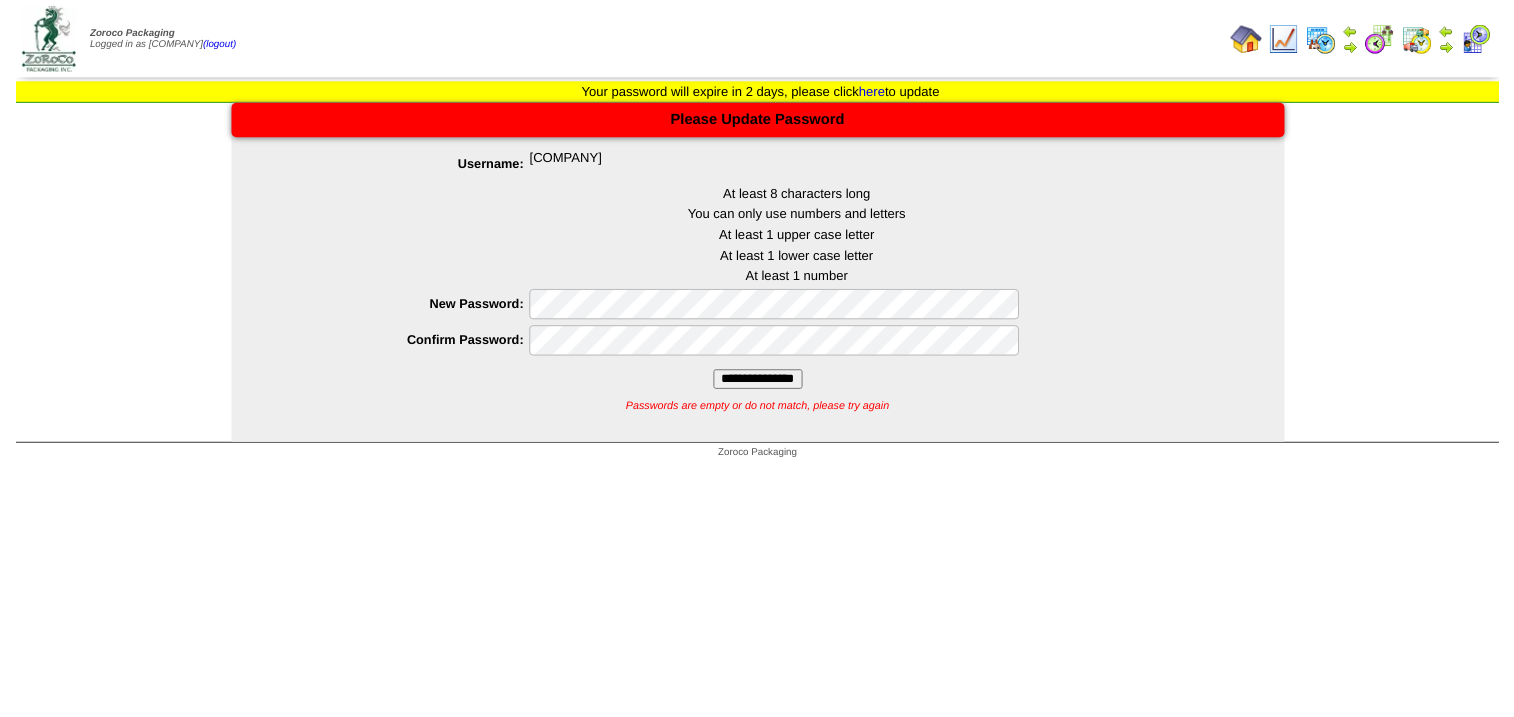 scroll, scrollTop: 0, scrollLeft: 0, axis: both 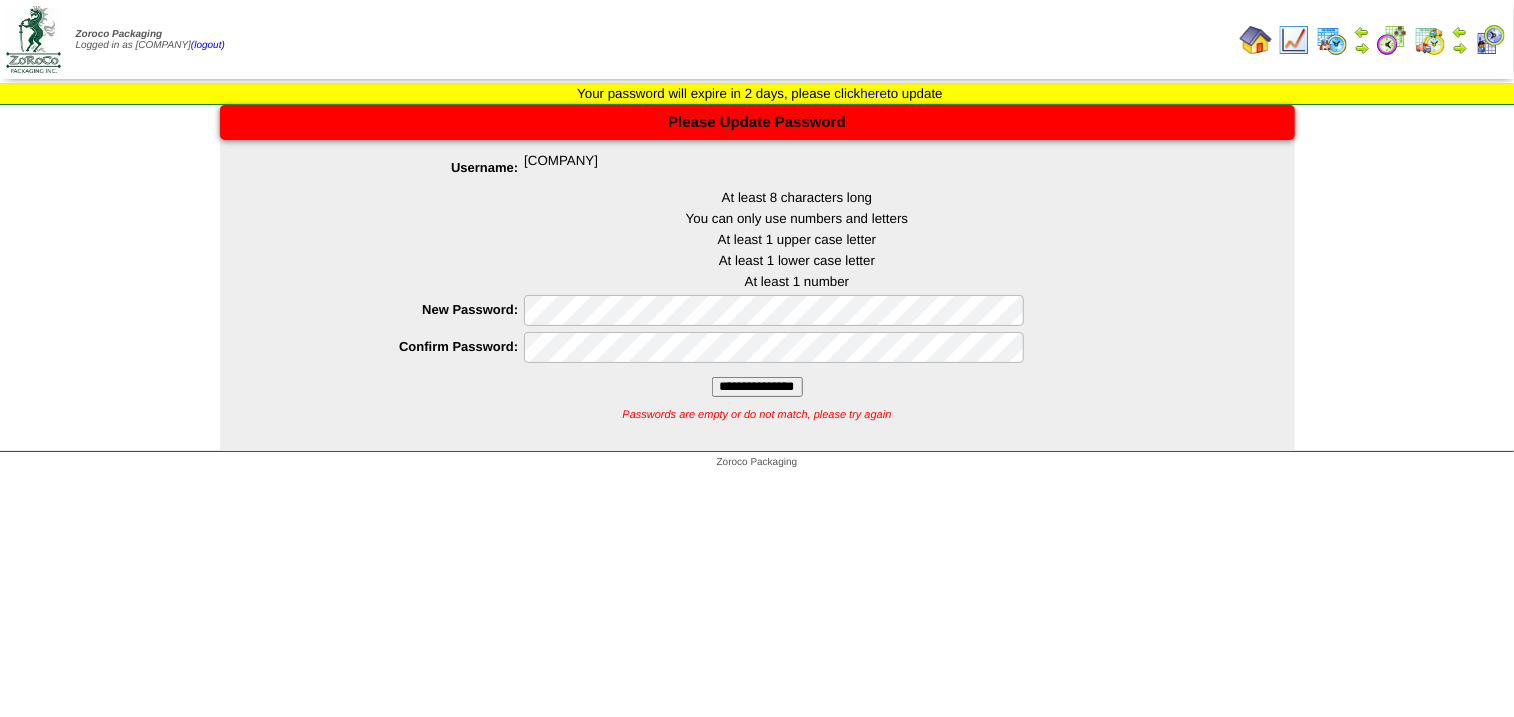 click on "**********" at bounding box center [757, 387] 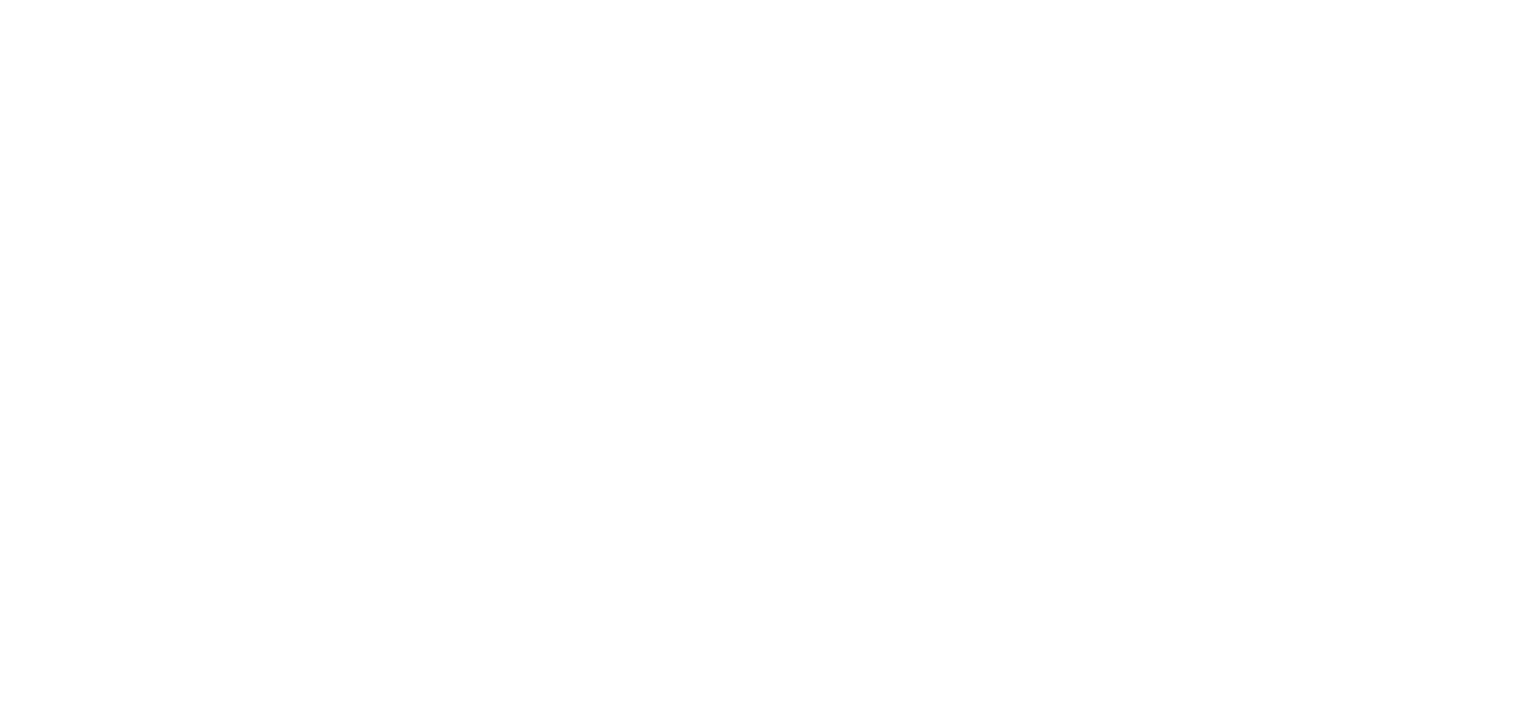 scroll, scrollTop: 0, scrollLeft: 0, axis: both 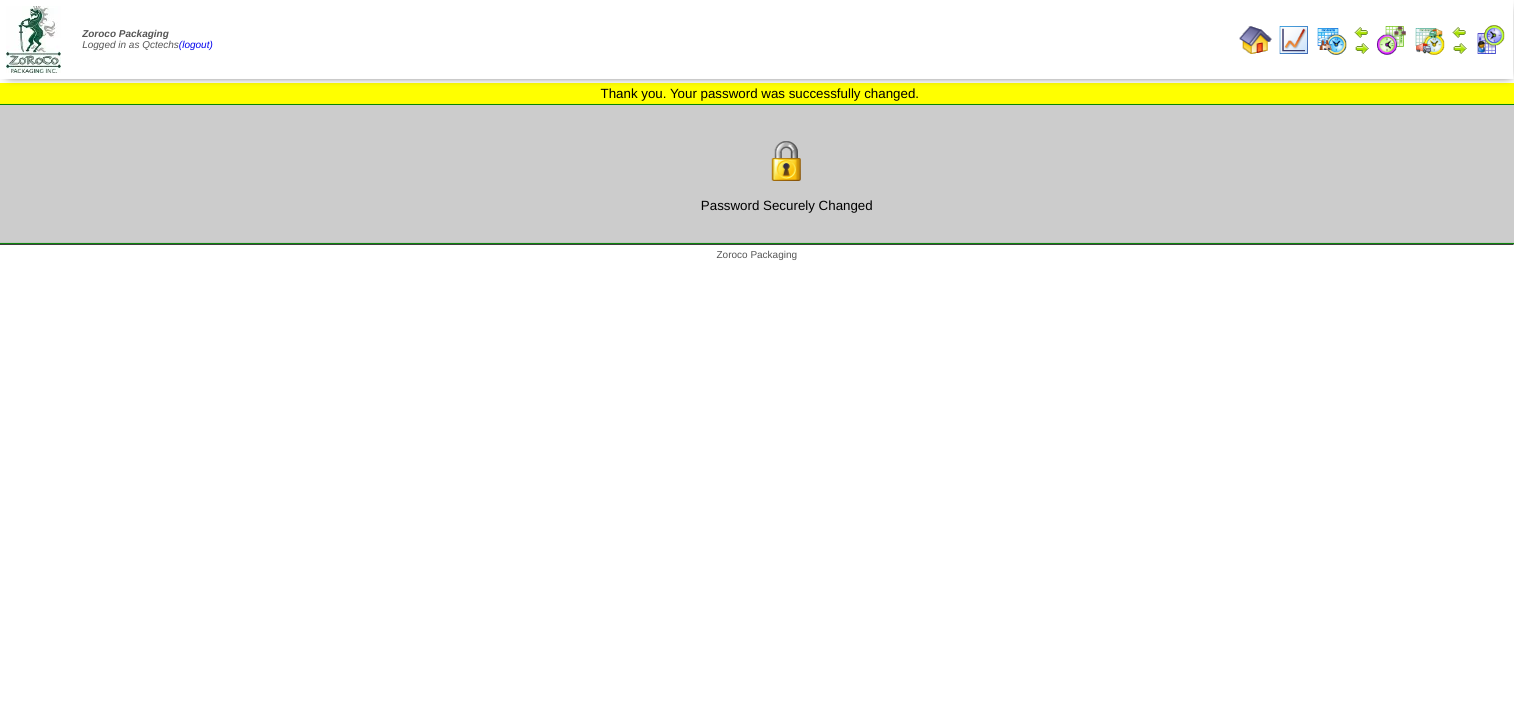 click at bounding box center (1256, 40) 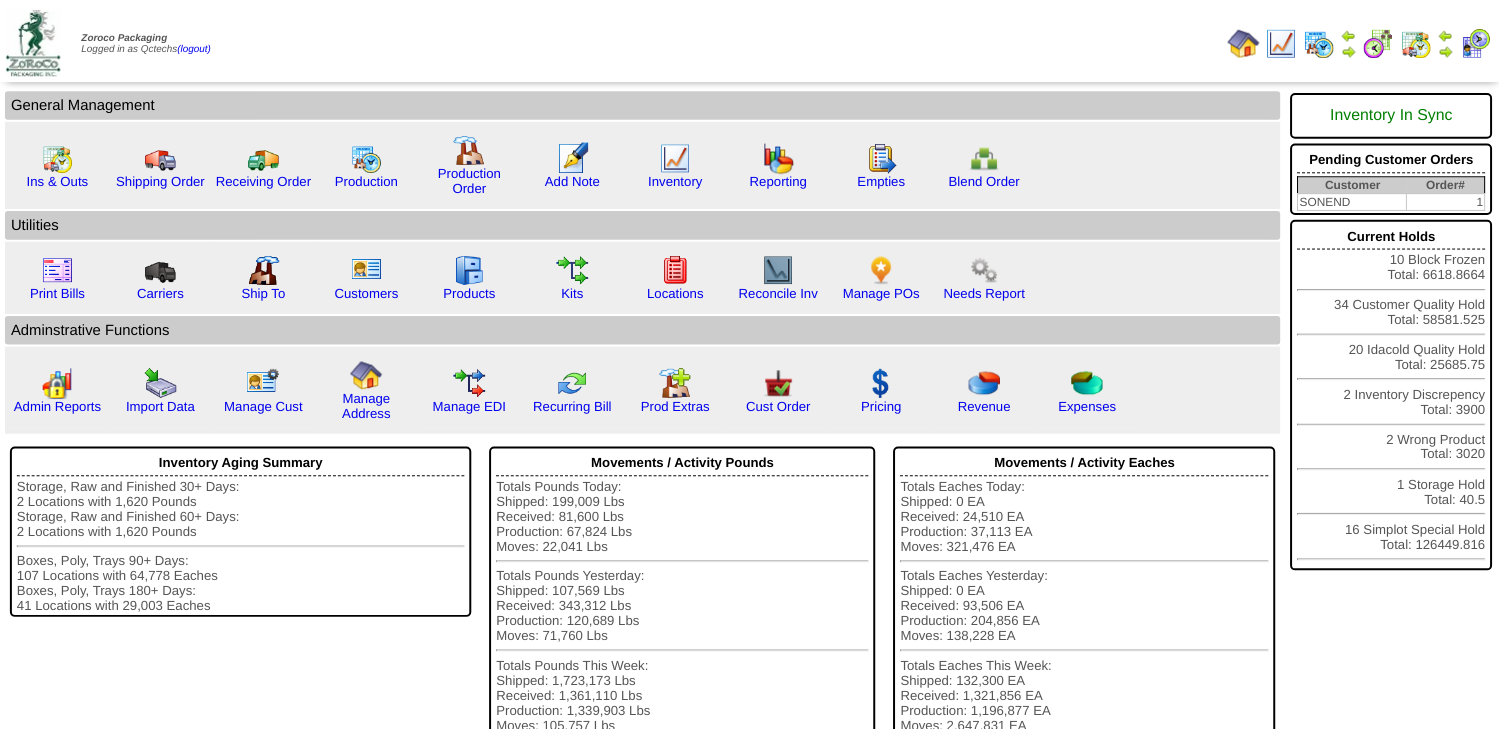 scroll, scrollTop: 0, scrollLeft: 0, axis: both 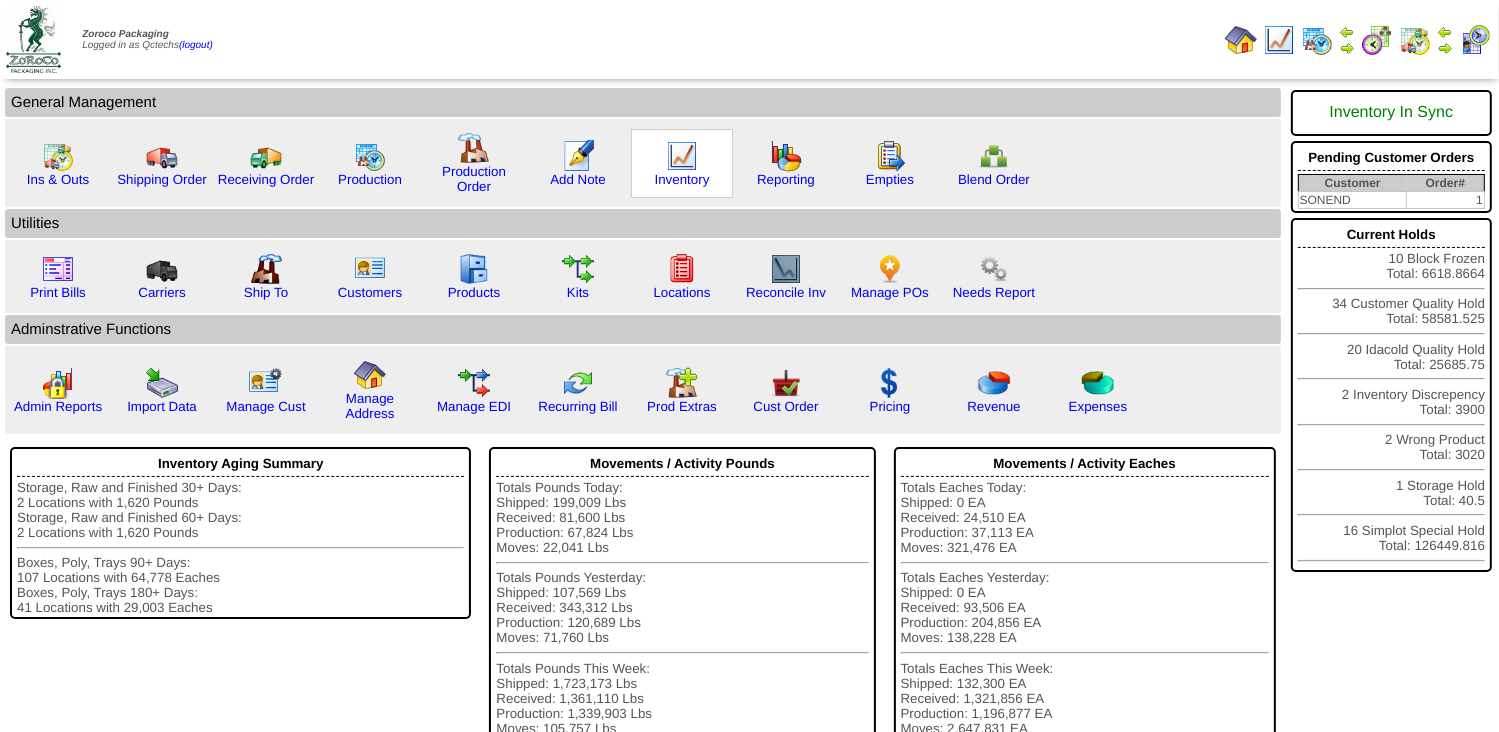 click at bounding box center [682, 156] 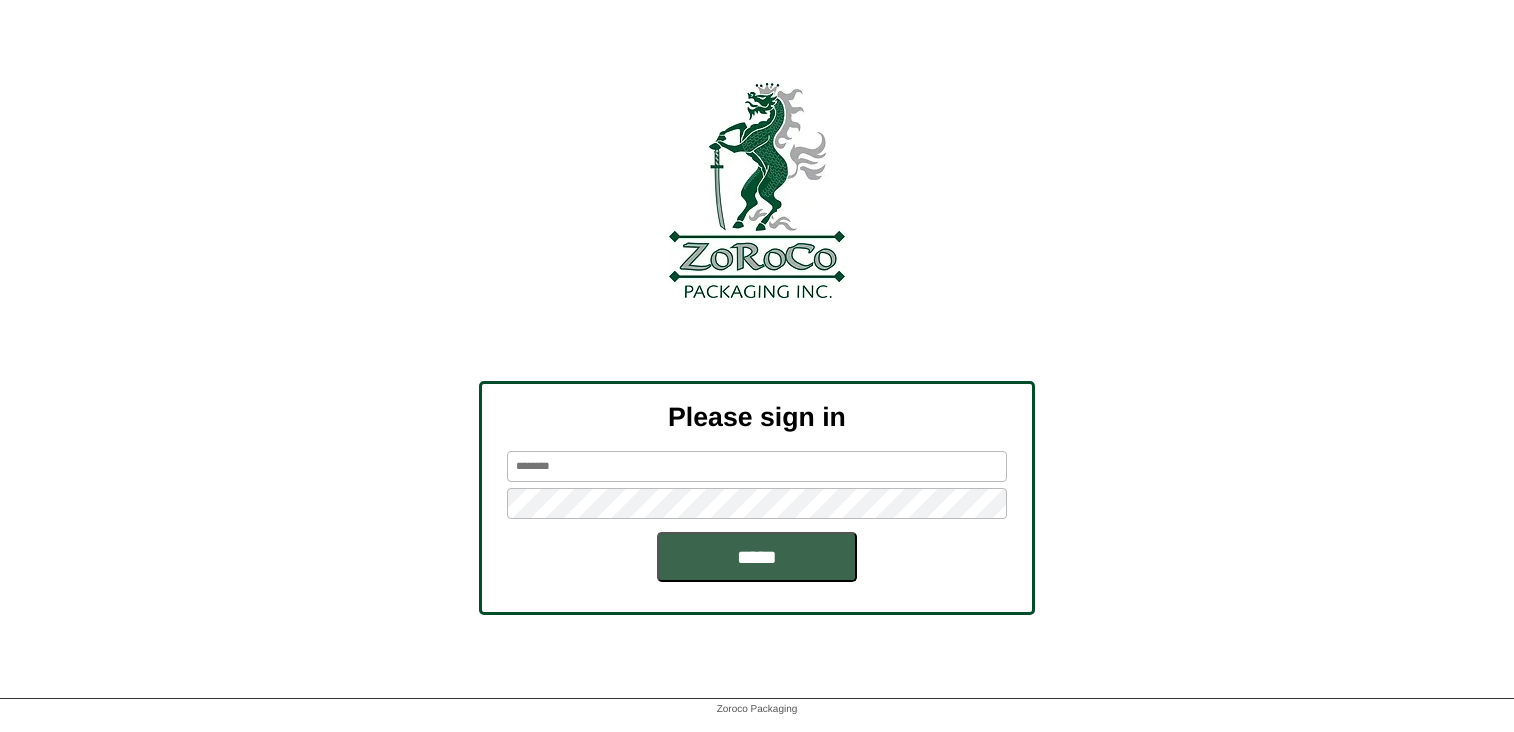 scroll, scrollTop: 0, scrollLeft: 0, axis: both 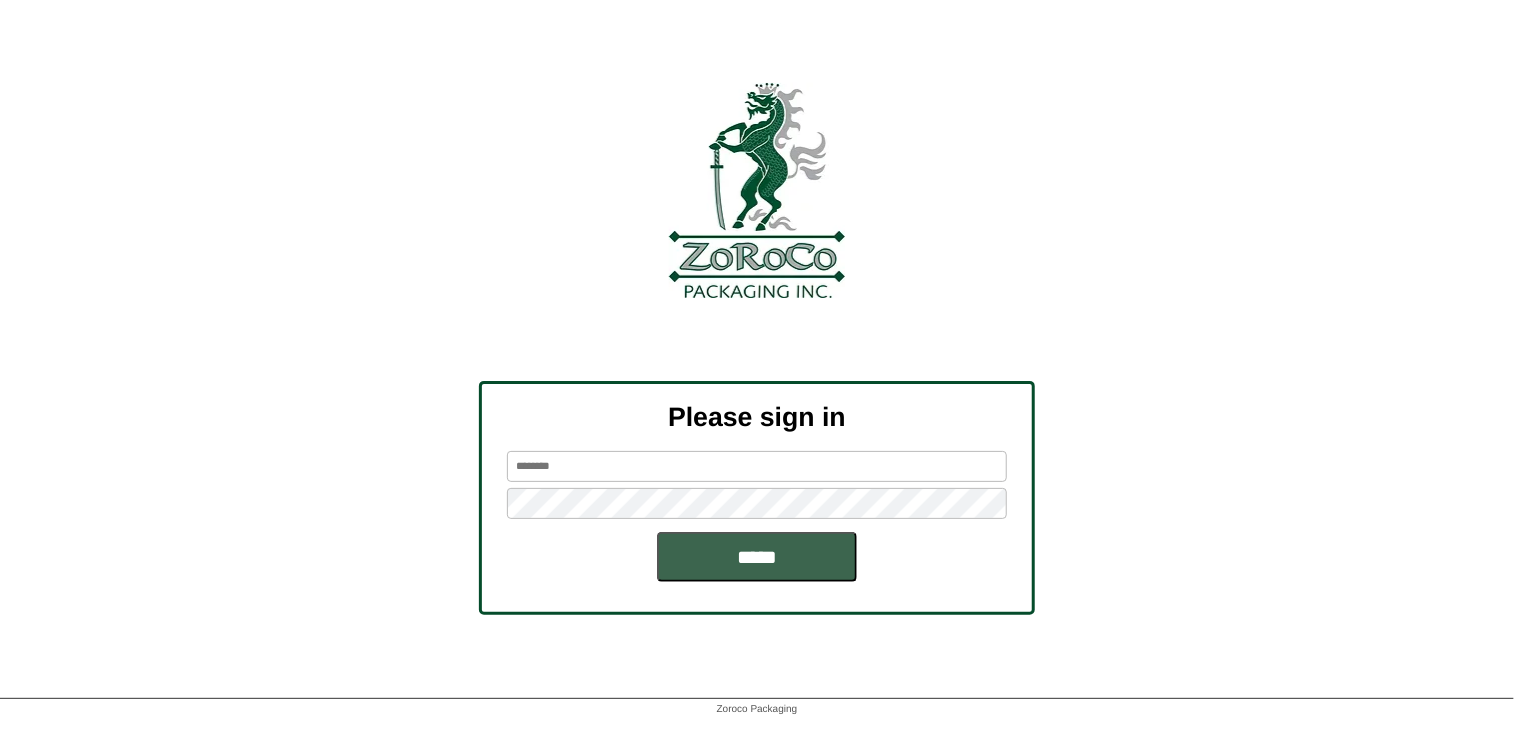 click at bounding box center (757, 466) 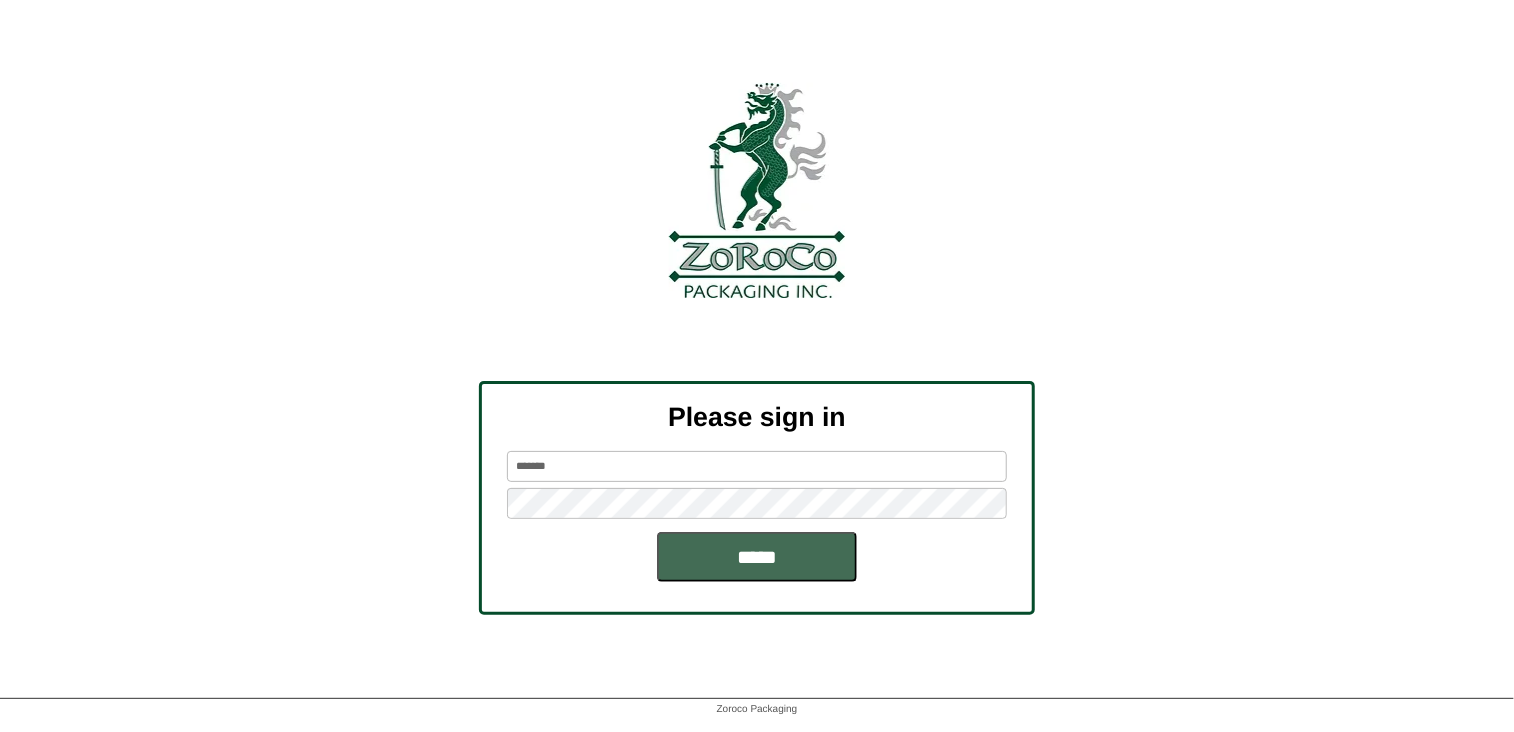 type on "*******" 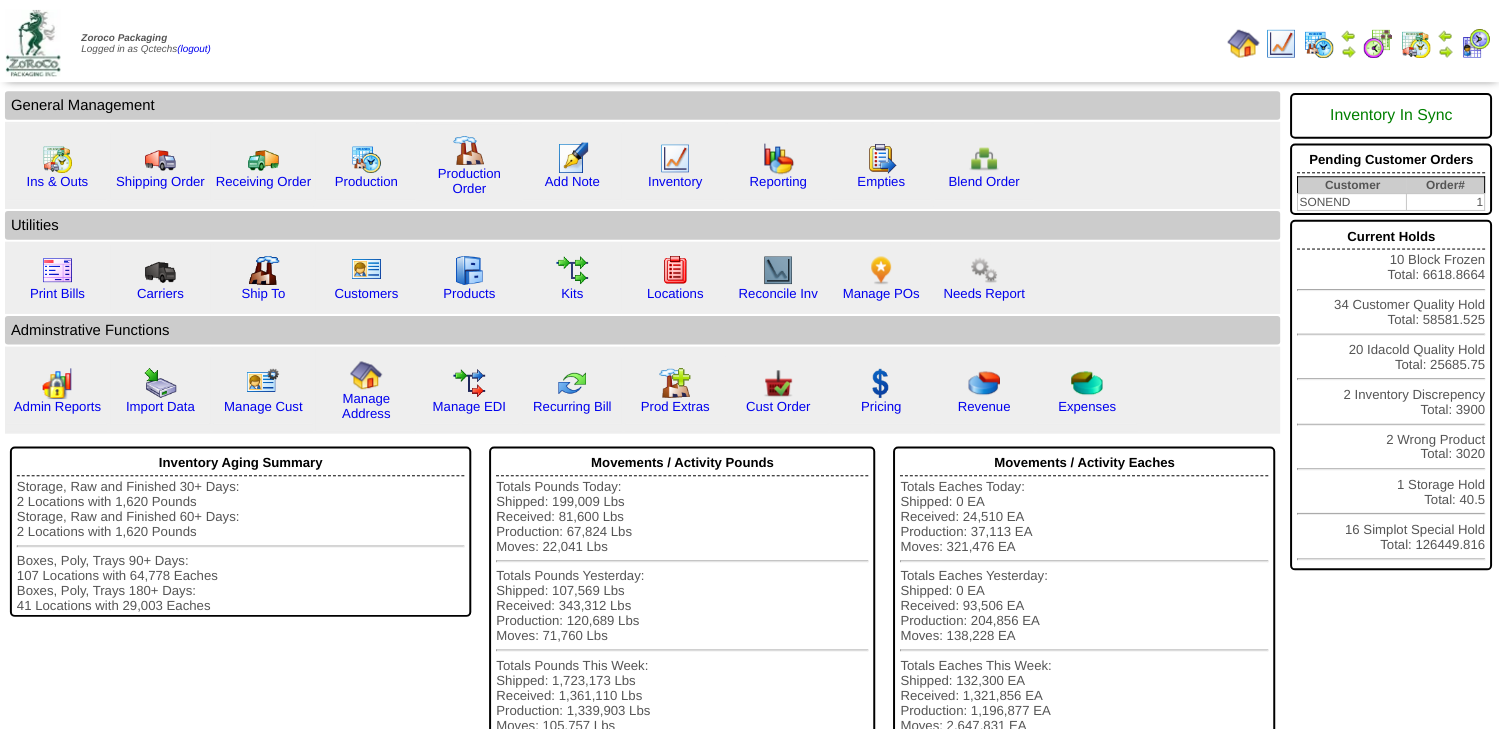 scroll, scrollTop: 0, scrollLeft: 0, axis: both 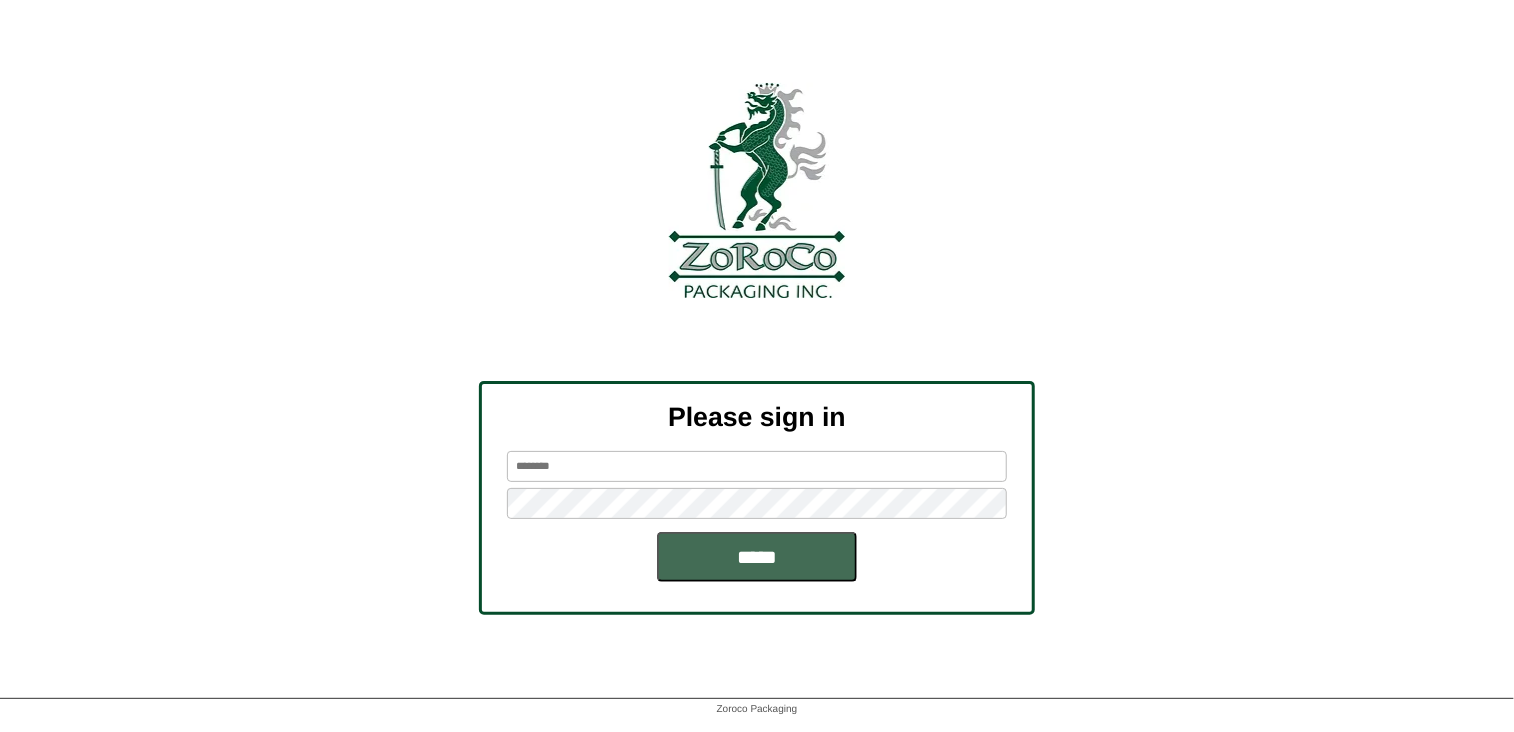 type on "*******" 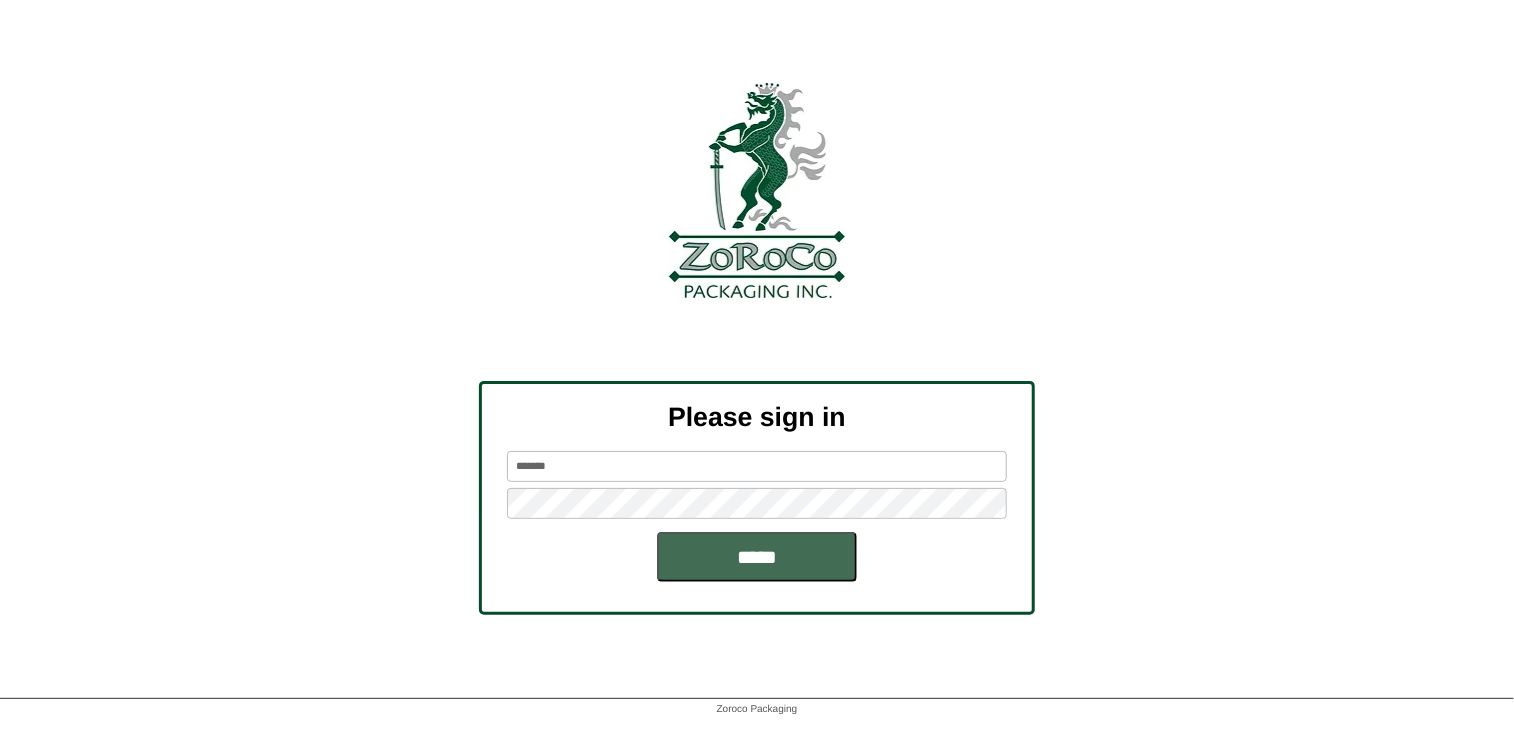 click on "*****" at bounding box center [757, 557] 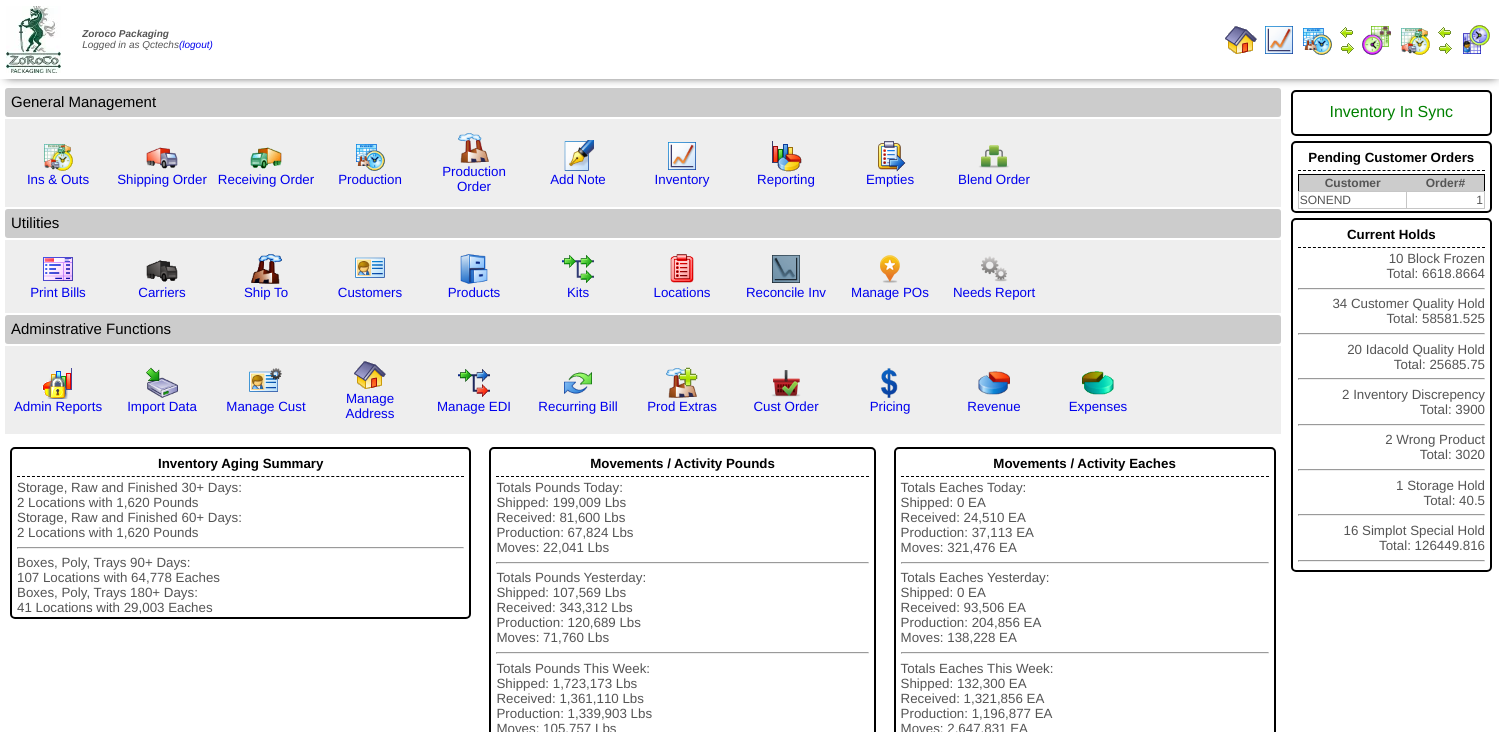 scroll, scrollTop: 0, scrollLeft: 0, axis: both 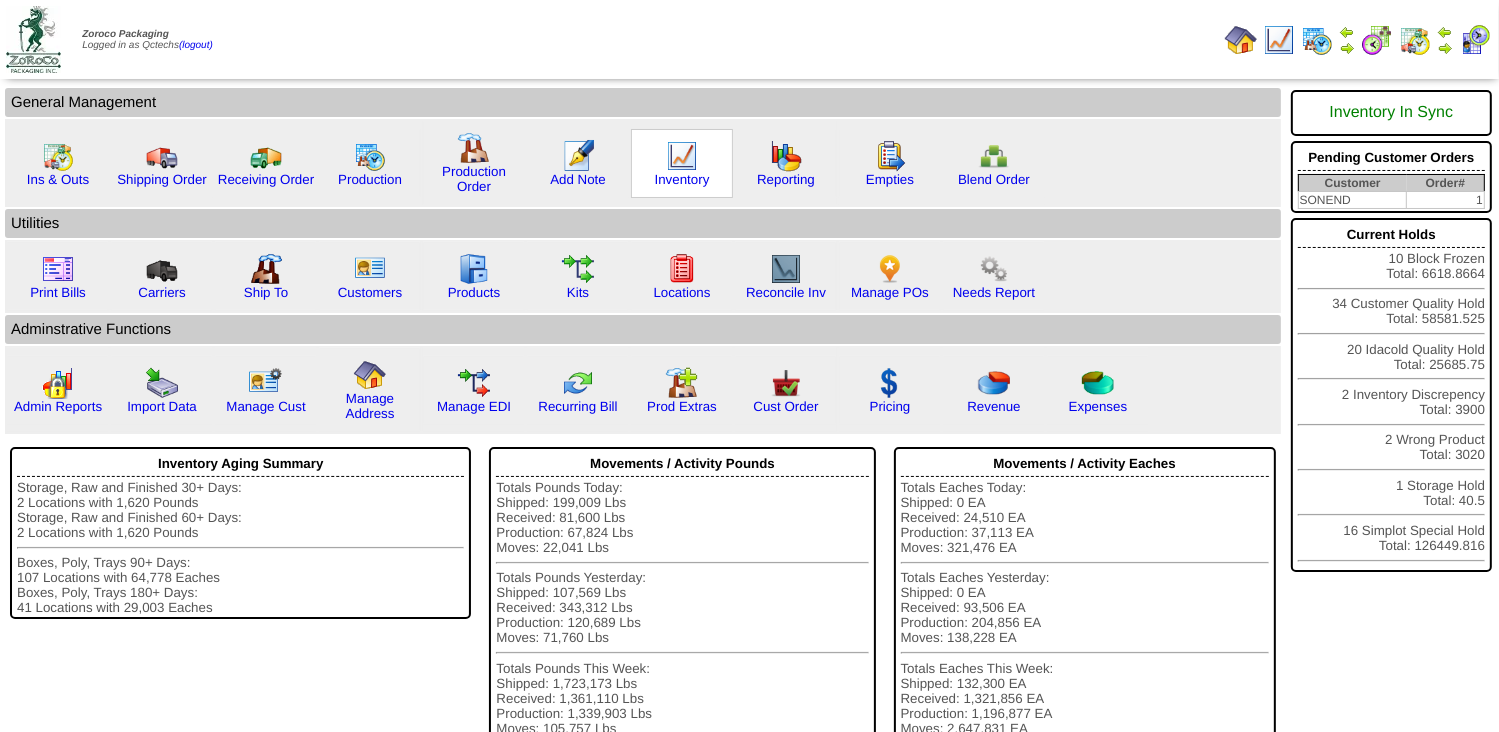 click at bounding box center (682, 156) 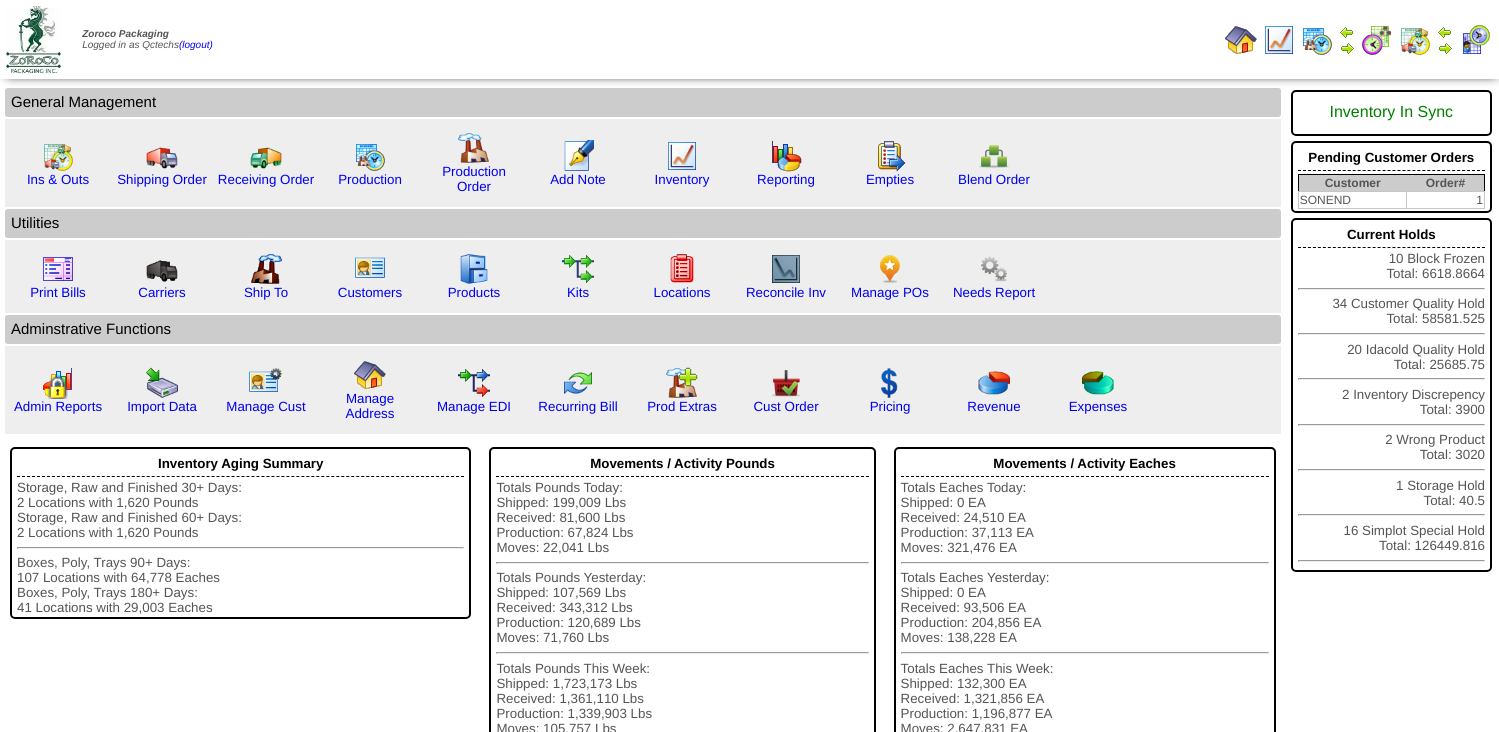 scroll, scrollTop: 0, scrollLeft: 0, axis: both 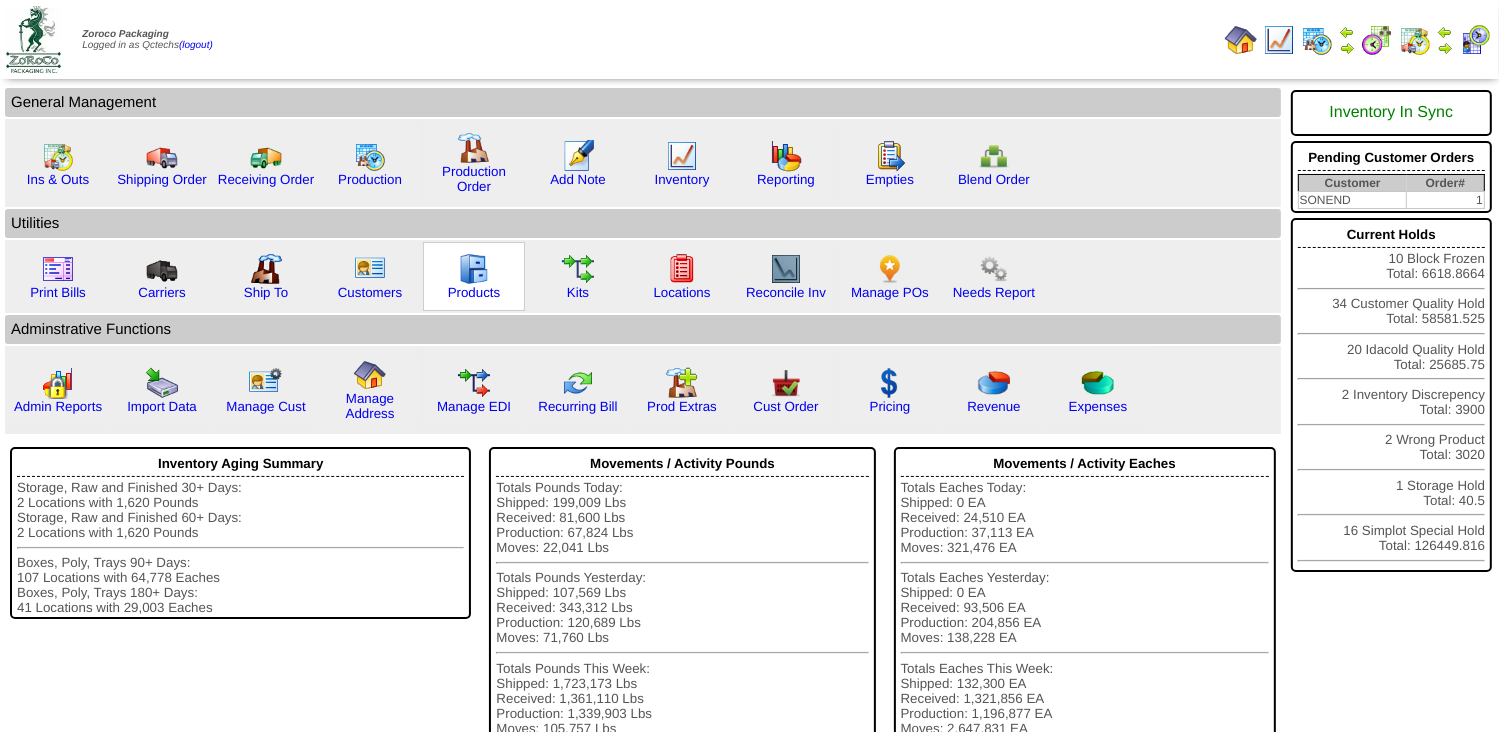 click at bounding box center [474, 269] 